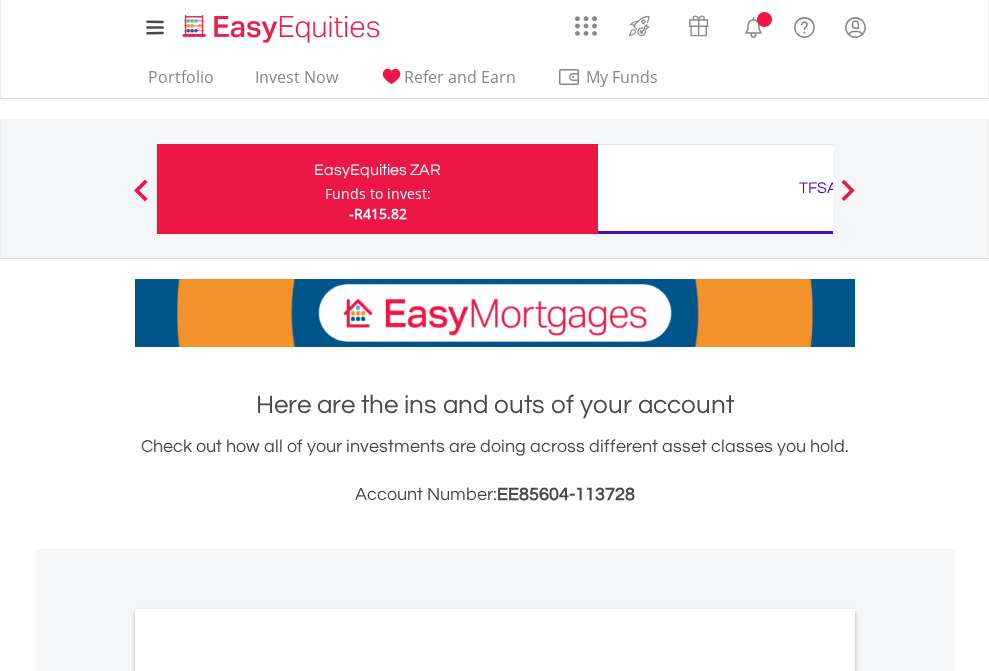 scroll, scrollTop: 0, scrollLeft: 0, axis: both 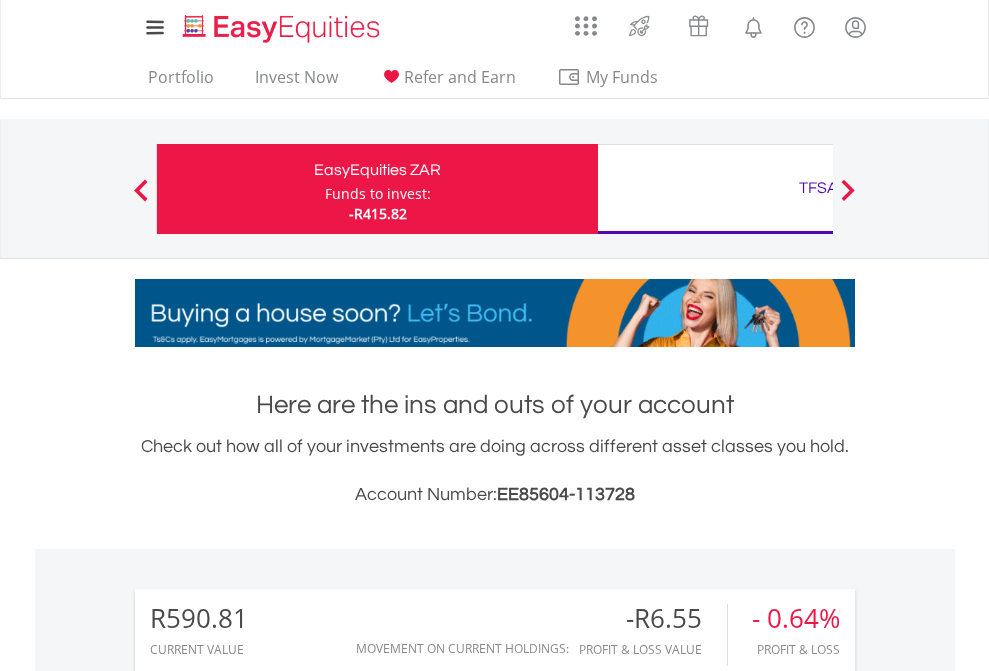 click on "Funds to invest:" at bounding box center (378, 194) 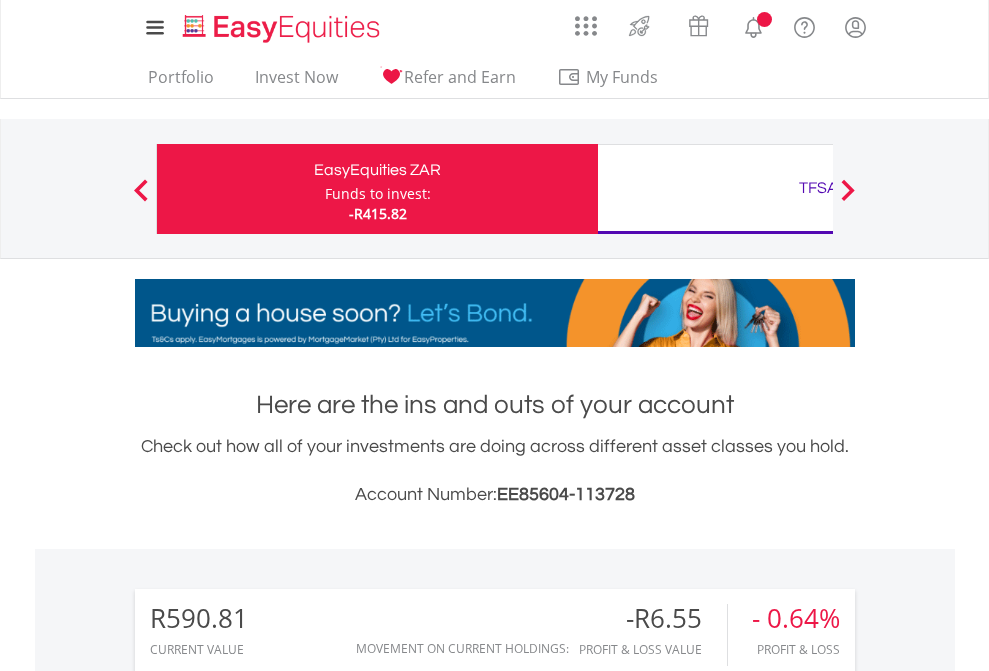scroll, scrollTop: 999808, scrollLeft: 999687, axis: both 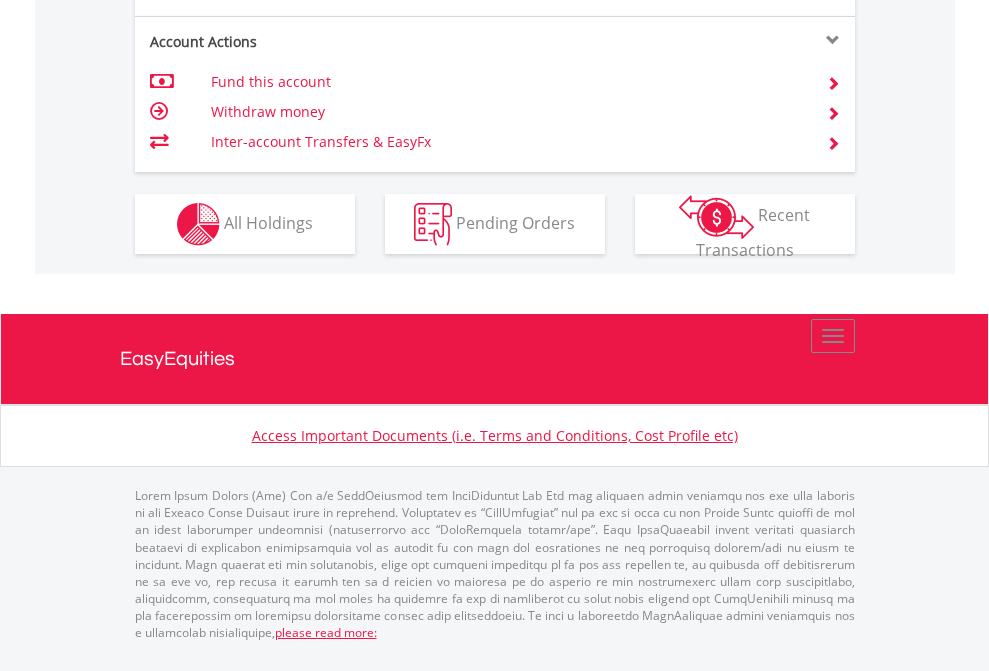 click on "Investment types" at bounding box center (706, -337) 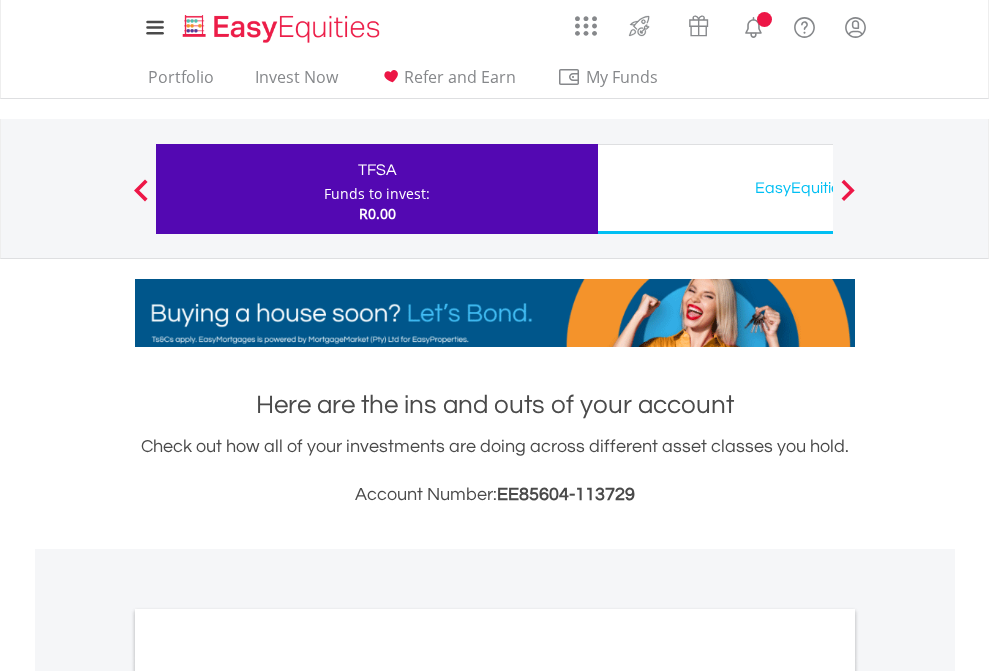scroll, scrollTop: 0, scrollLeft: 0, axis: both 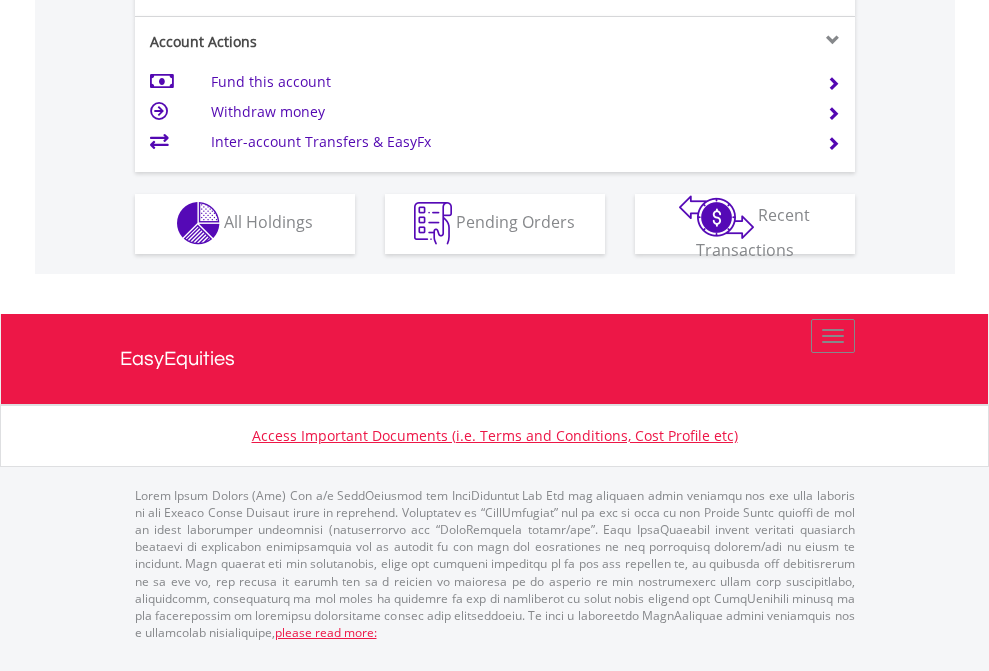 click on "Investment types" at bounding box center (706, -353) 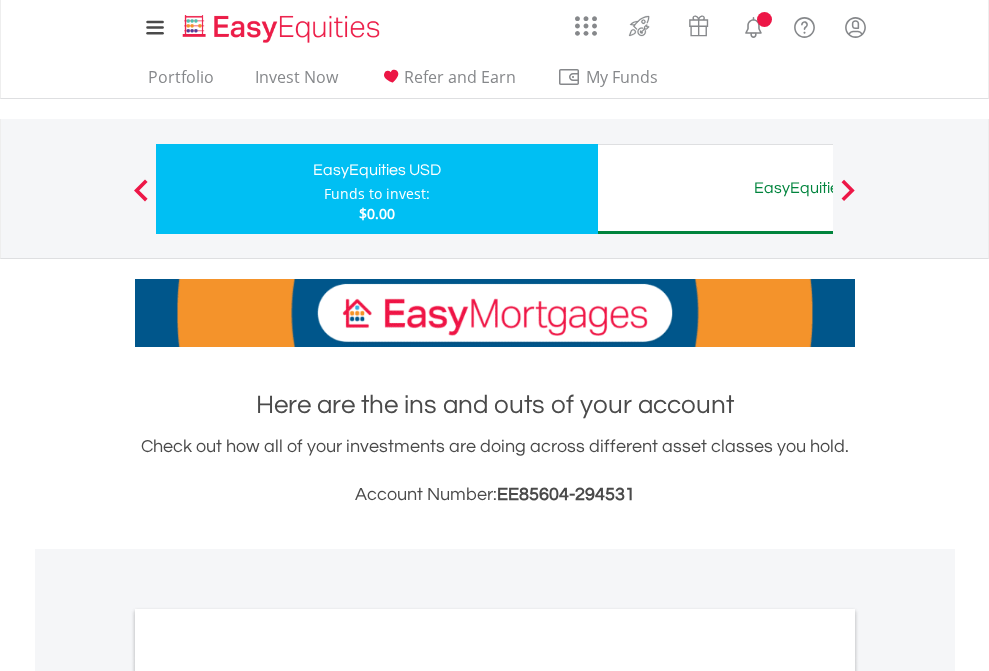 scroll, scrollTop: 0, scrollLeft: 0, axis: both 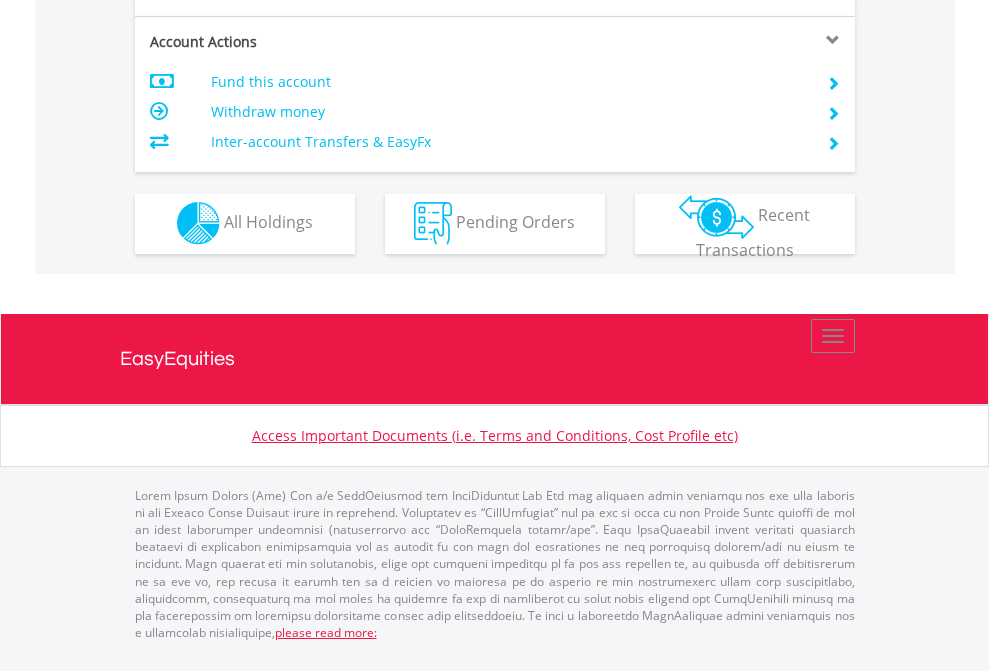 click on "Investment types" at bounding box center (706, -353) 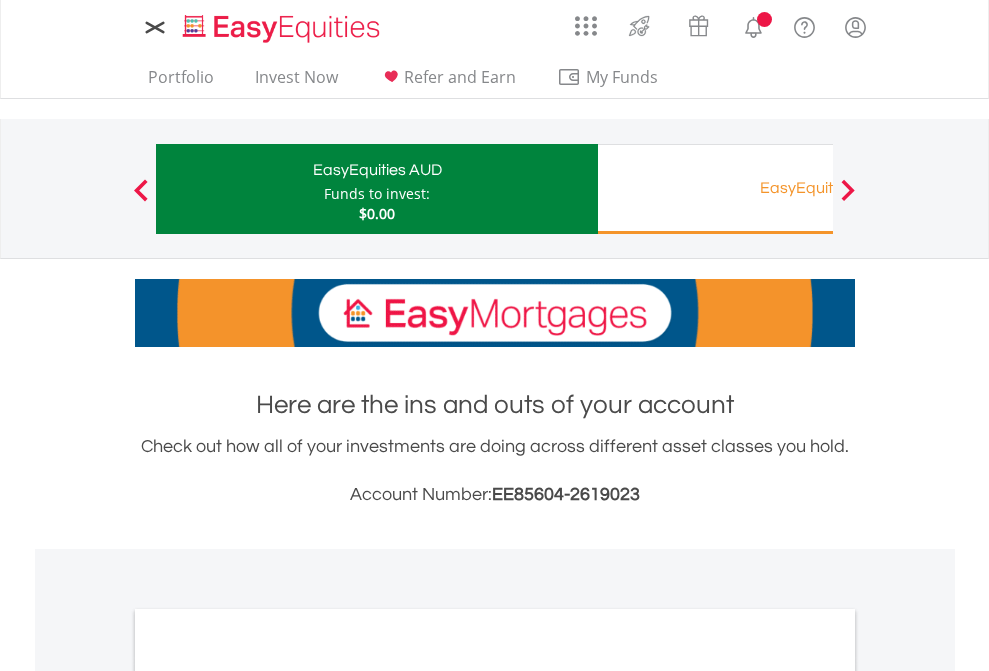 scroll, scrollTop: 0, scrollLeft: 0, axis: both 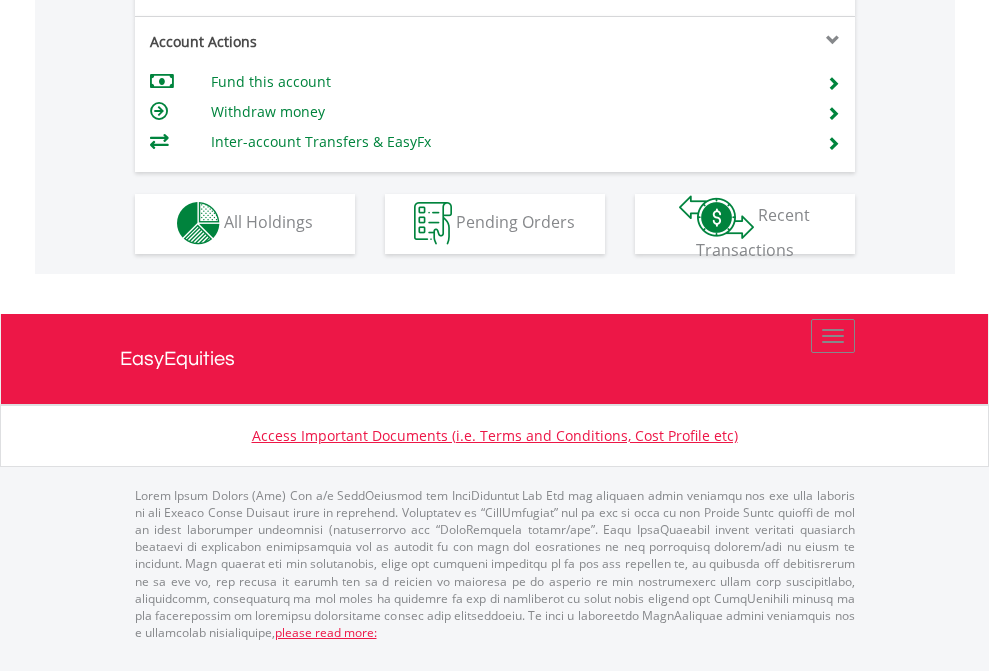 click on "Investment types" at bounding box center (706, -353) 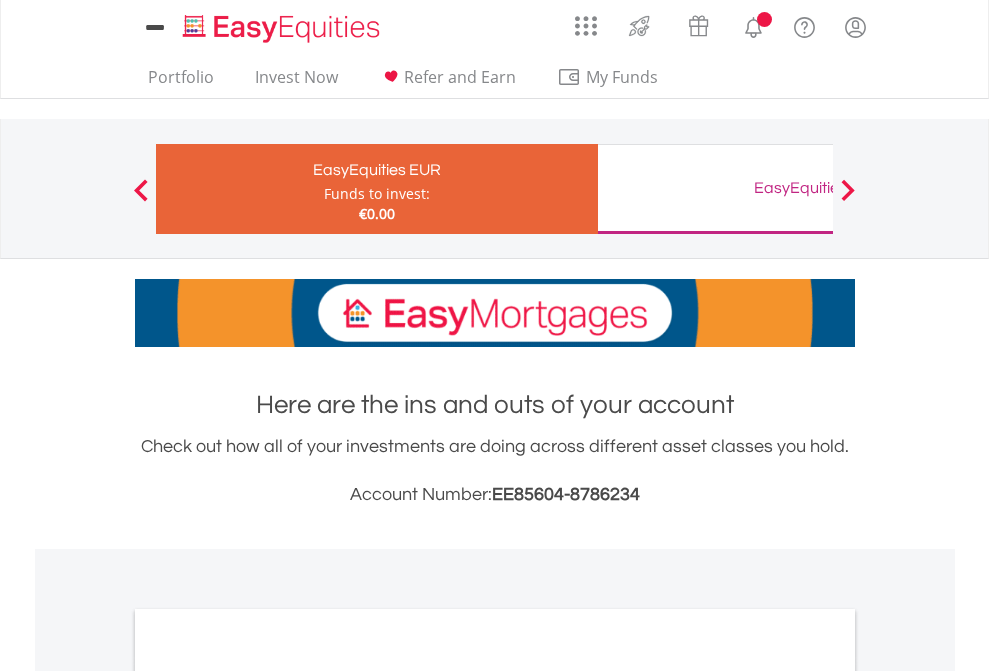 scroll, scrollTop: 0, scrollLeft: 0, axis: both 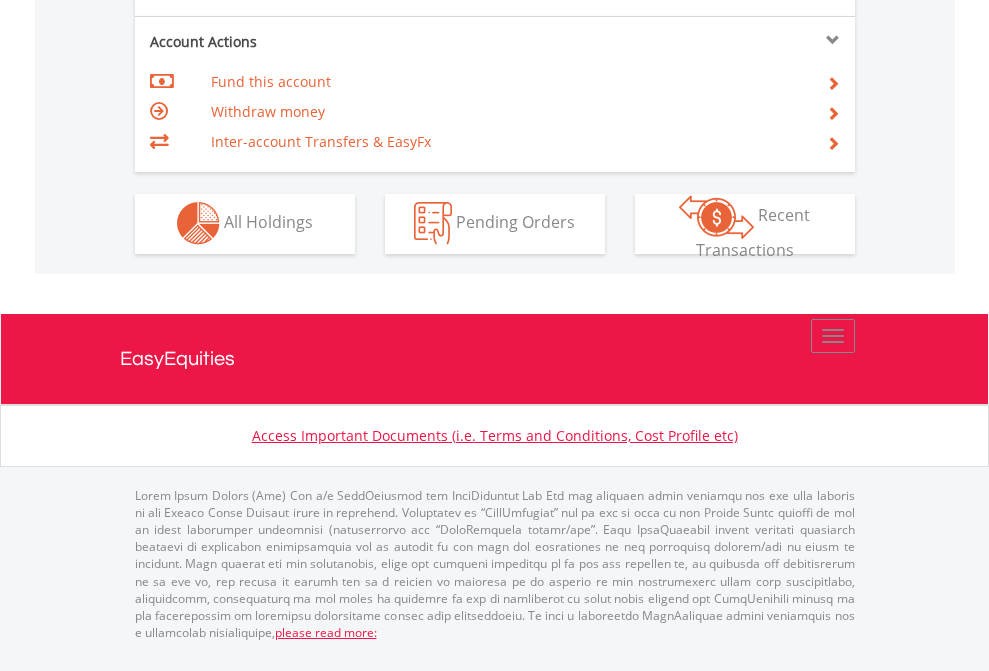 click on "Investment types" at bounding box center (706, -353) 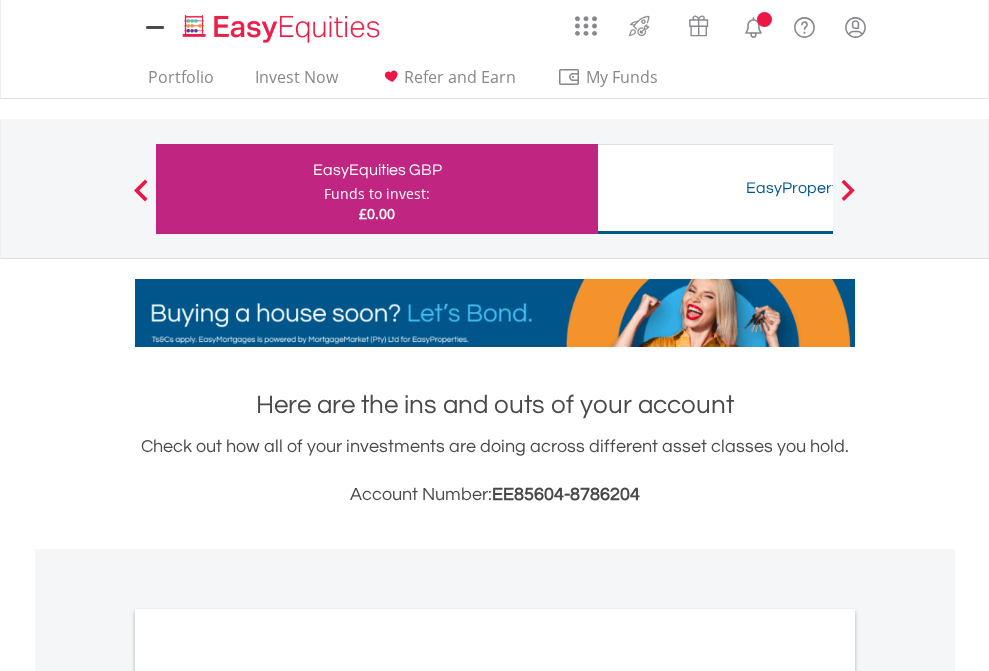 scroll, scrollTop: 0, scrollLeft: 0, axis: both 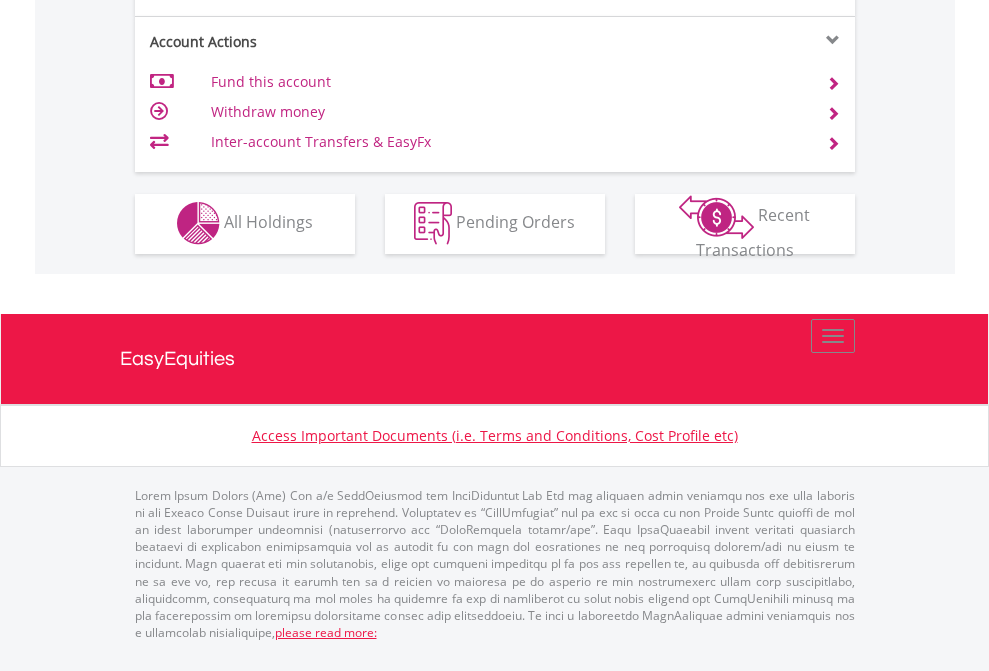 click on "Investment types" at bounding box center [706, -353] 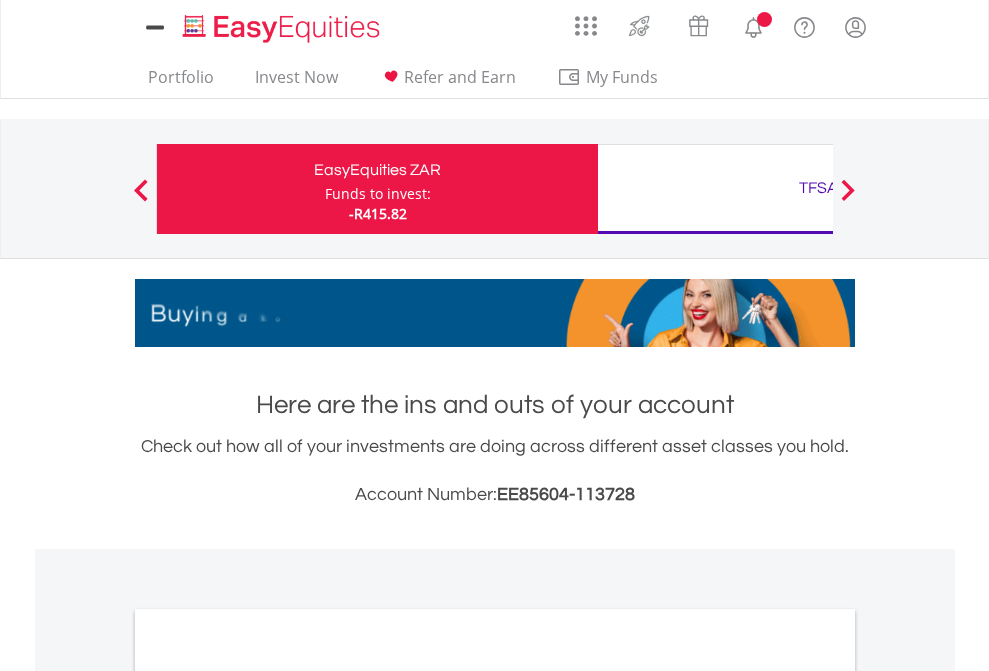 scroll, scrollTop: 0, scrollLeft: 0, axis: both 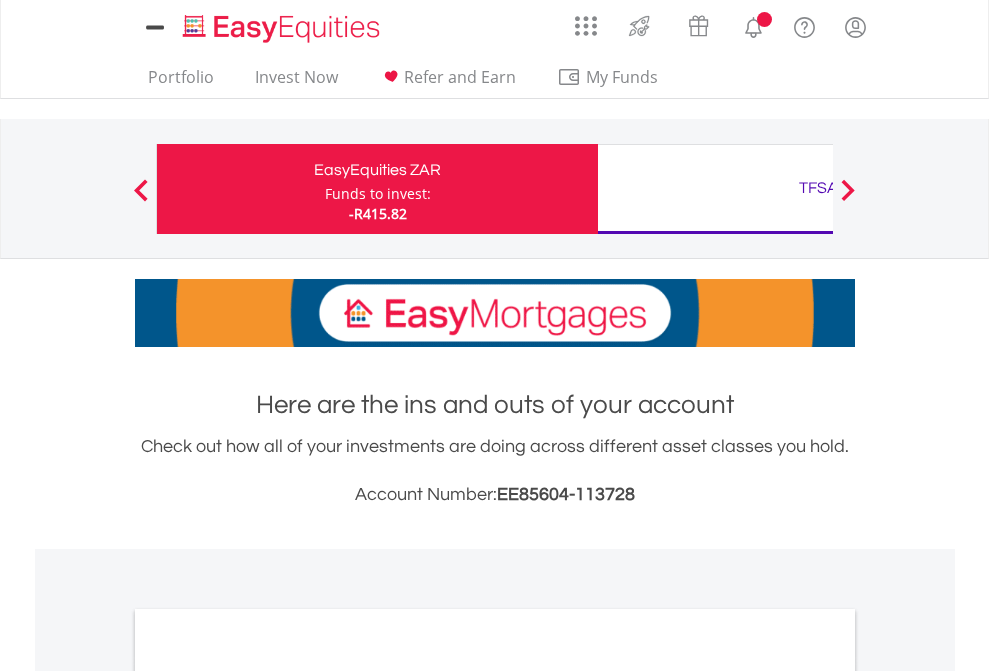 click on "All Holdings" at bounding box center [268, 1096] 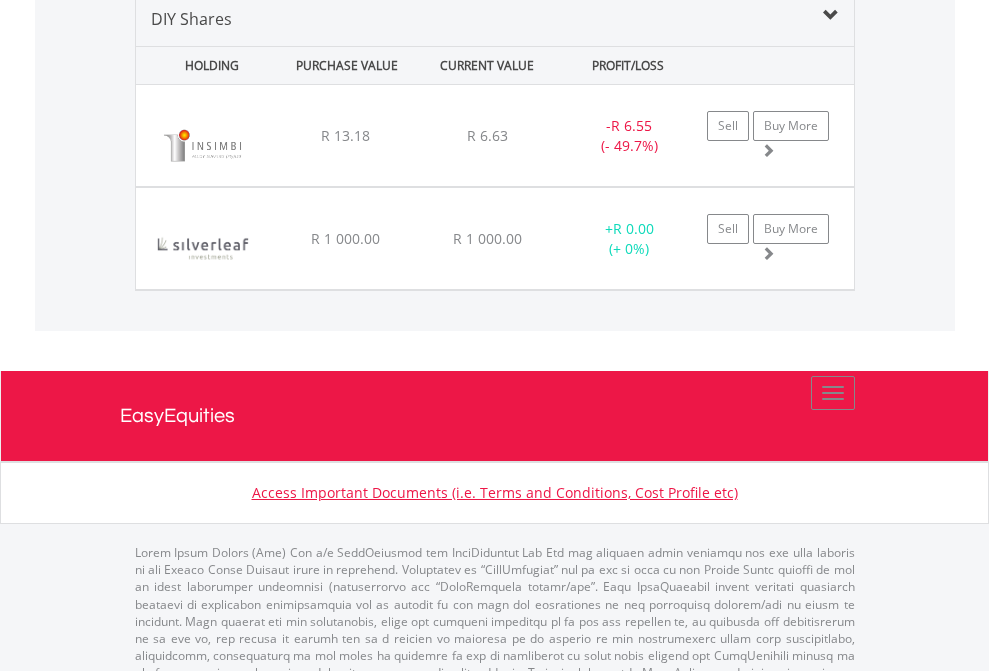 scroll, scrollTop: 1933, scrollLeft: 0, axis: vertical 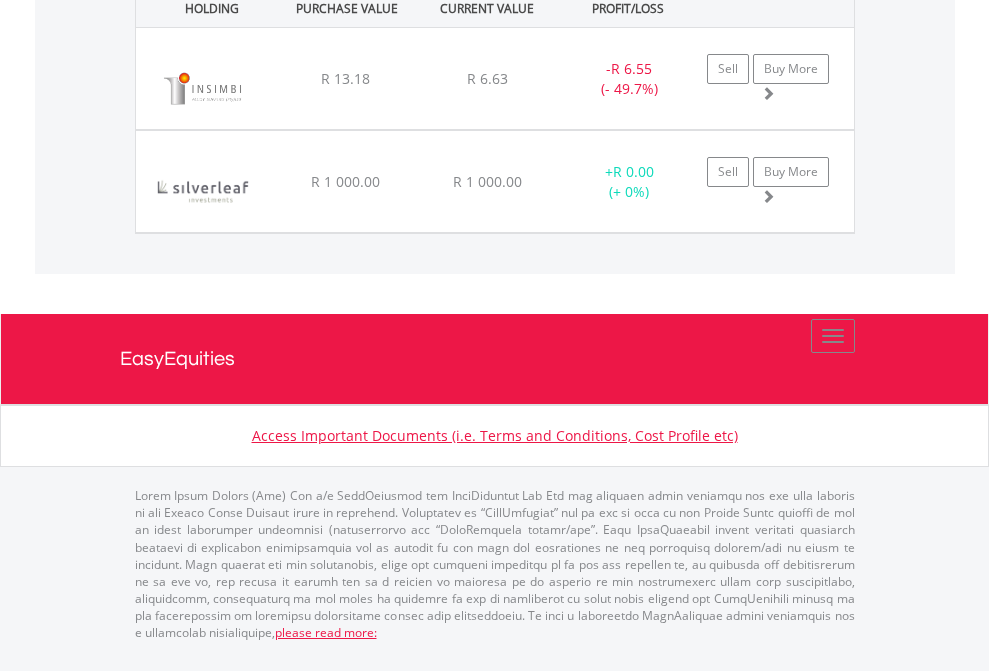 click on "TFSA" at bounding box center [818, -1071] 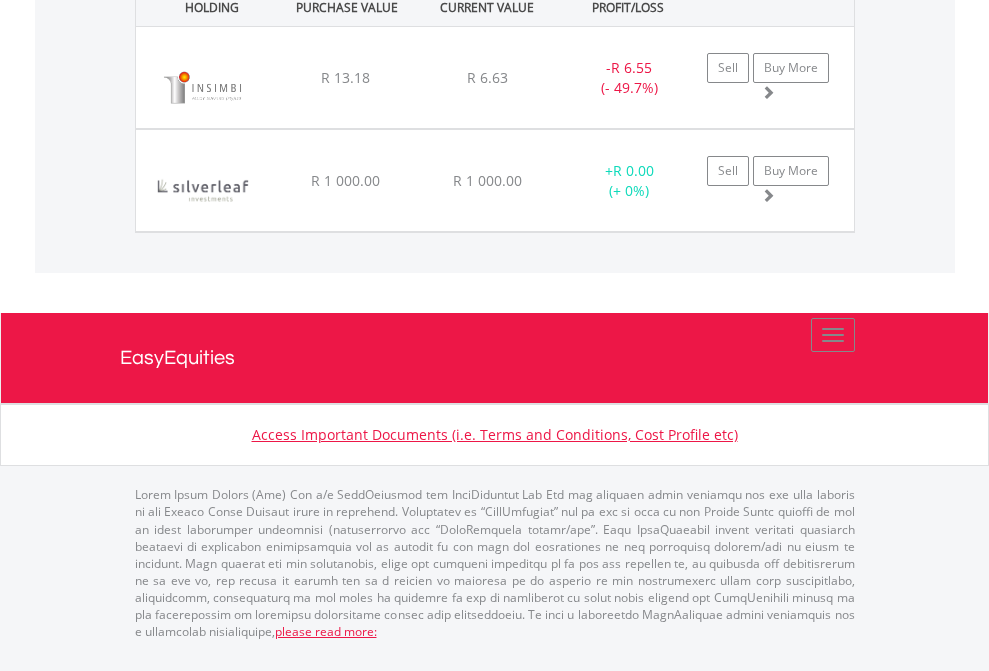 scroll, scrollTop: 144, scrollLeft: 0, axis: vertical 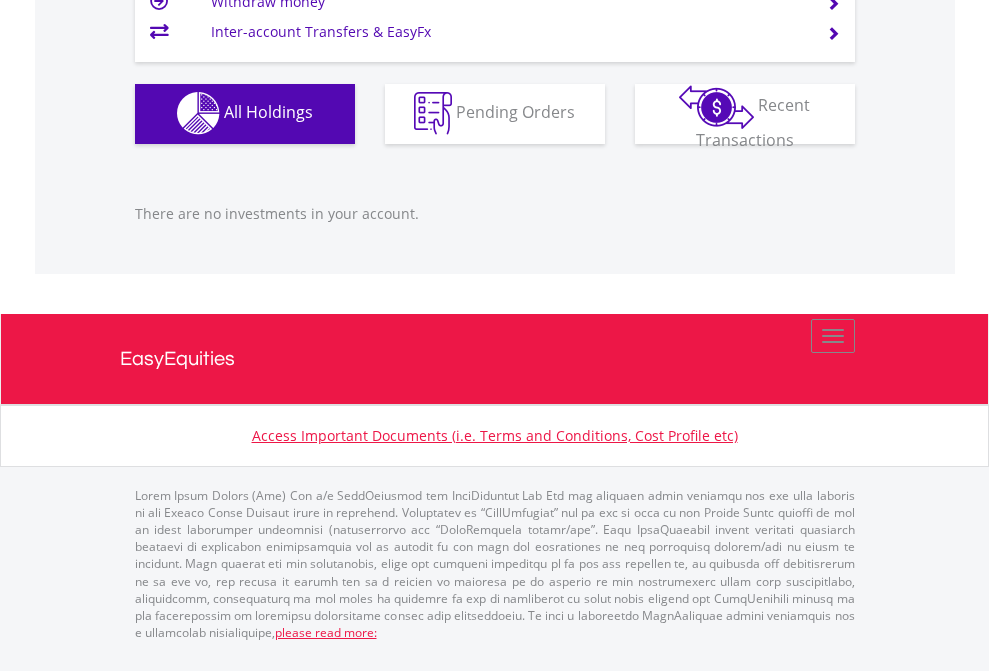click on "EasyEquities USD" at bounding box center (818, -1142) 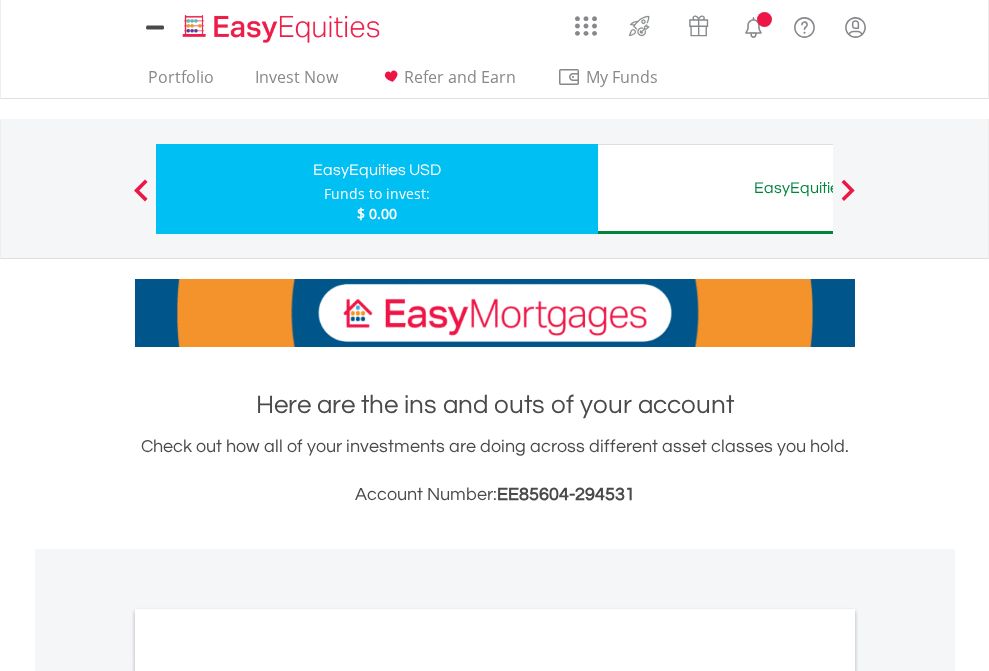 click on "All Holdings" at bounding box center [268, 1096] 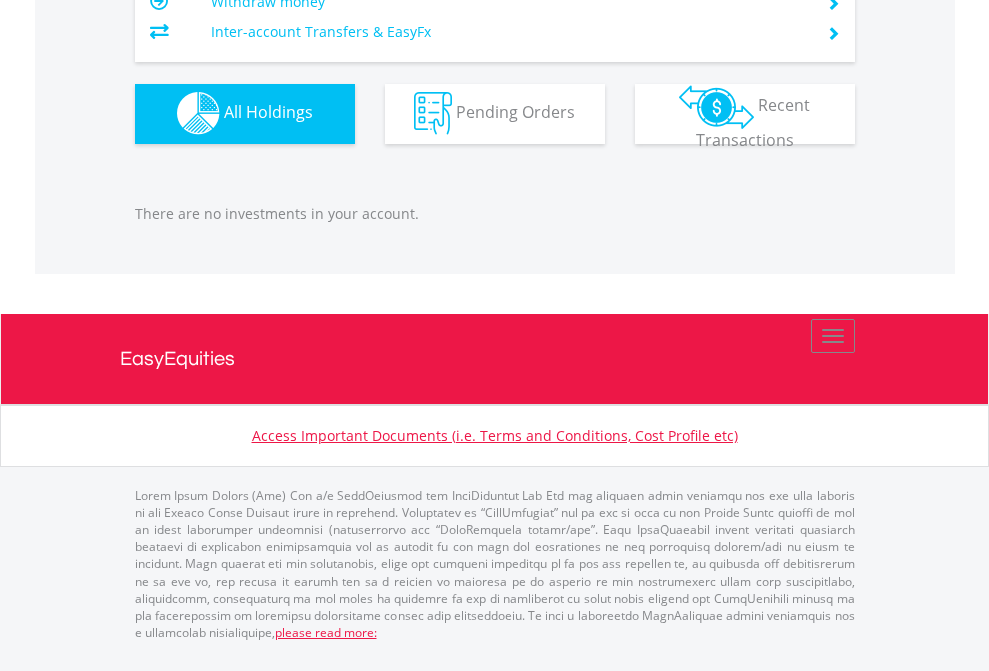 scroll, scrollTop: 1980, scrollLeft: 0, axis: vertical 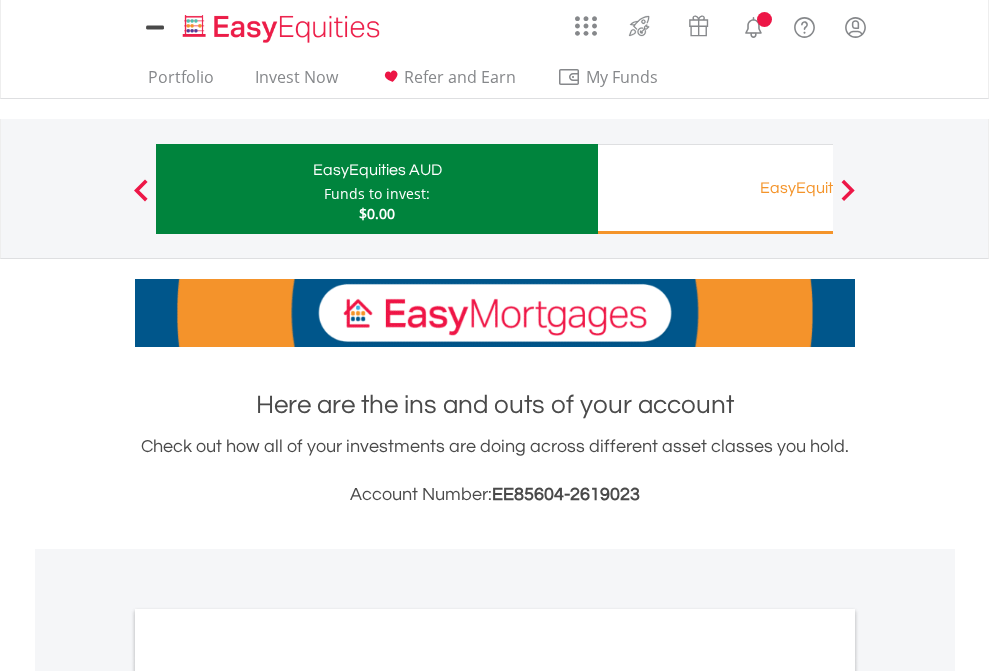 click on "All Holdings" at bounding box center (268, 1096) 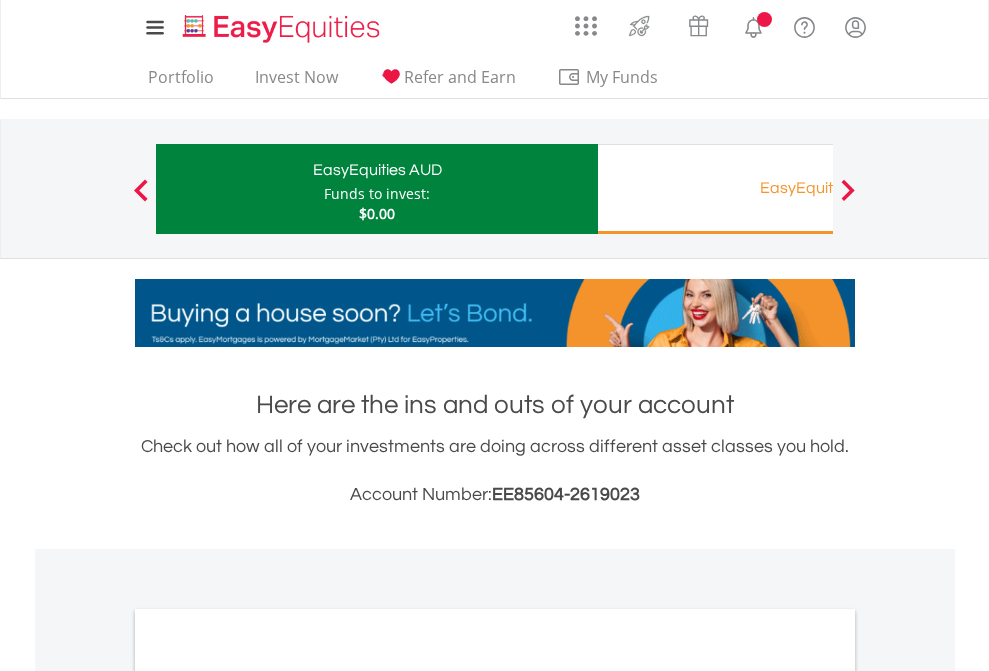 scroll, scrollTop: 1202, scrollLeft: 0, axis: vertical 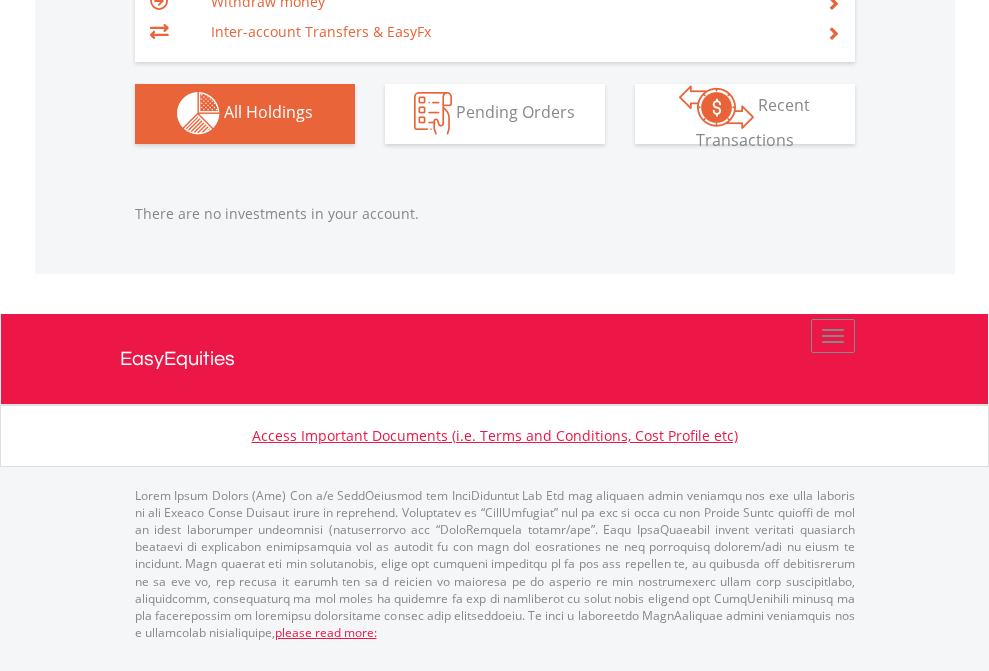 click on "EasyEquities GBP" at bounding box center (818, -1142) 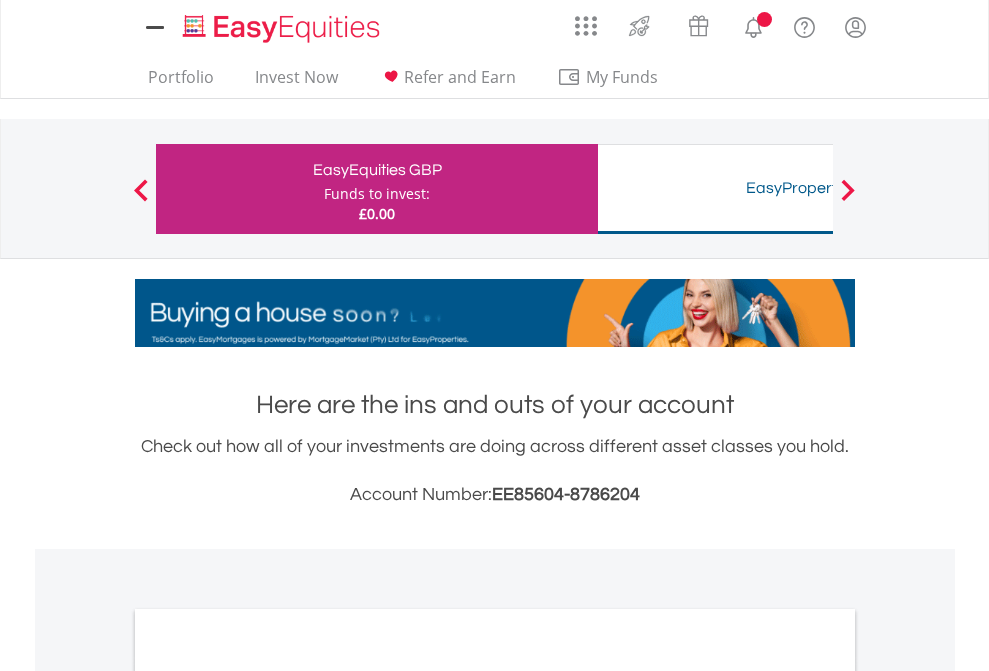 click on "All Holdings" at bounding box center [268, 1096] 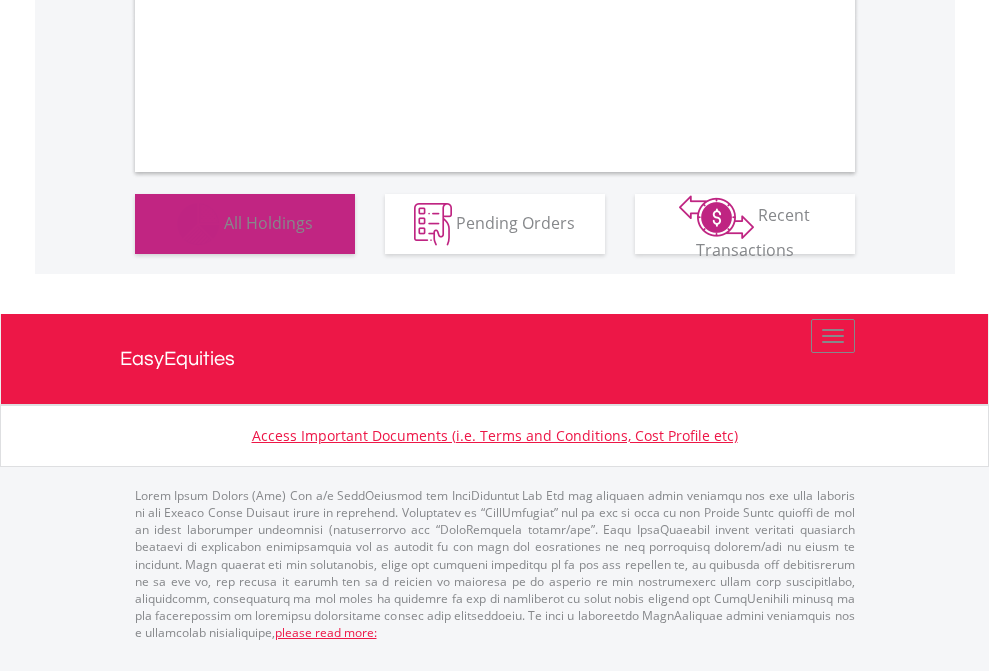 scroll, scrollTop: 1202, scrollLeft: 0, axis: vertical 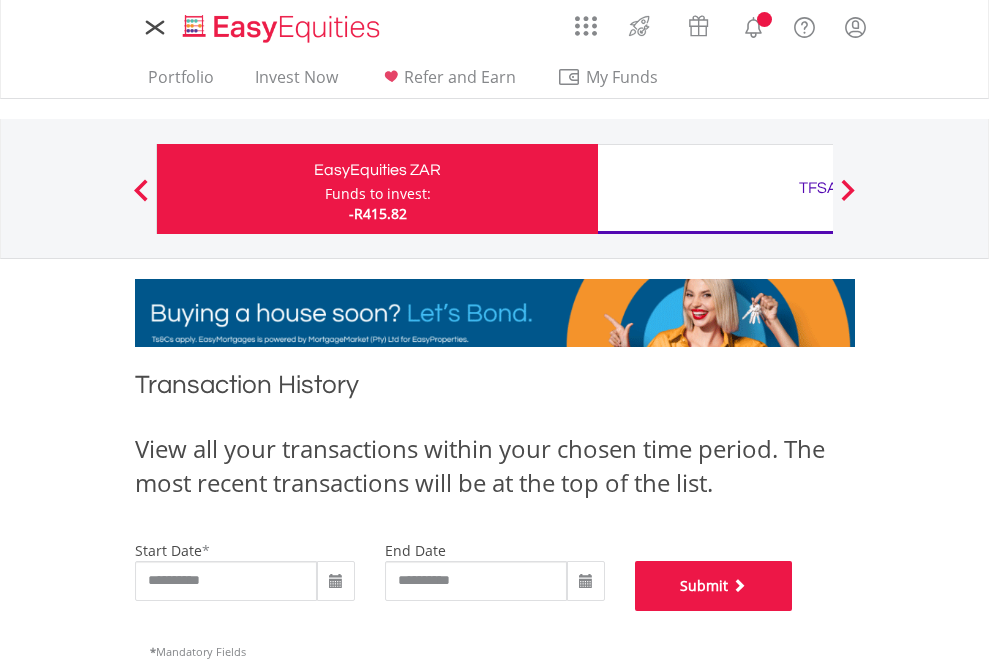click on "Submit" at bounding box center (714, 586) 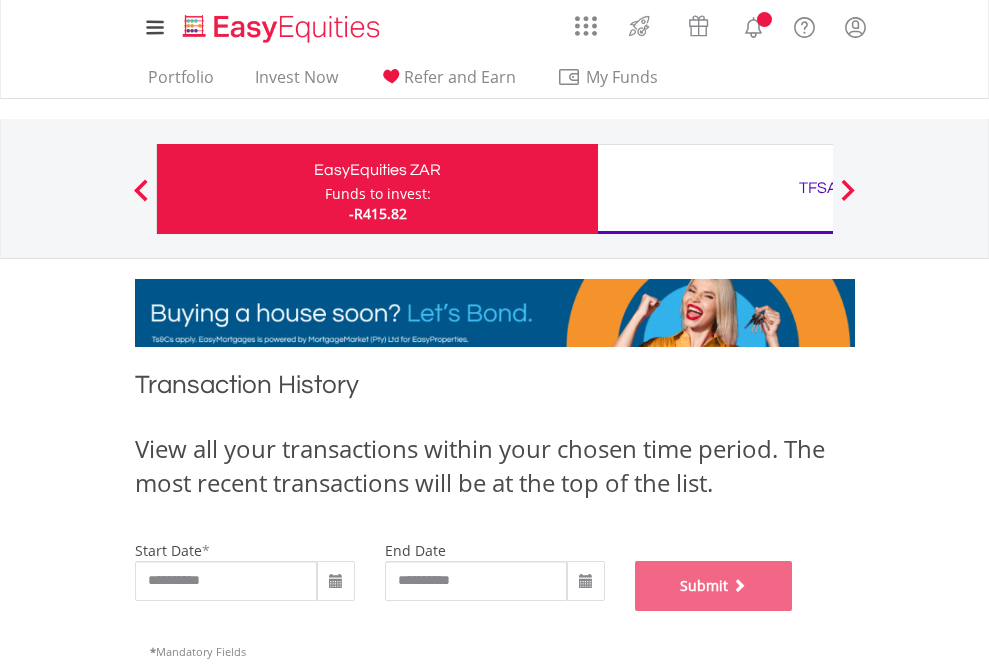 scroll, scrollTop: 811, scrollLeft: 0, axis: vertical 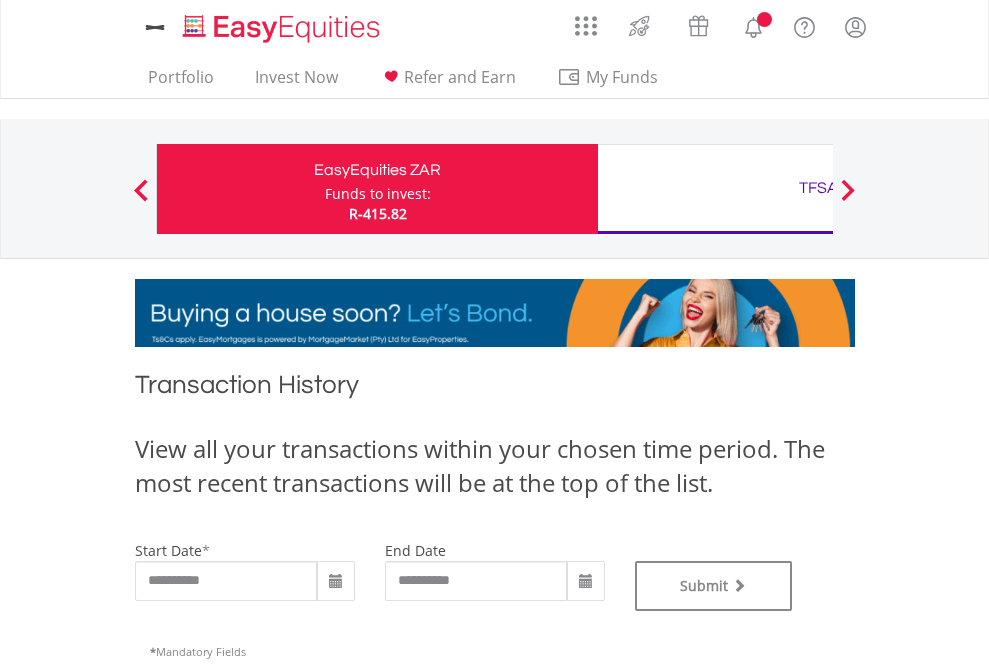 click on "TFSA" at bounding box center [818, 188] 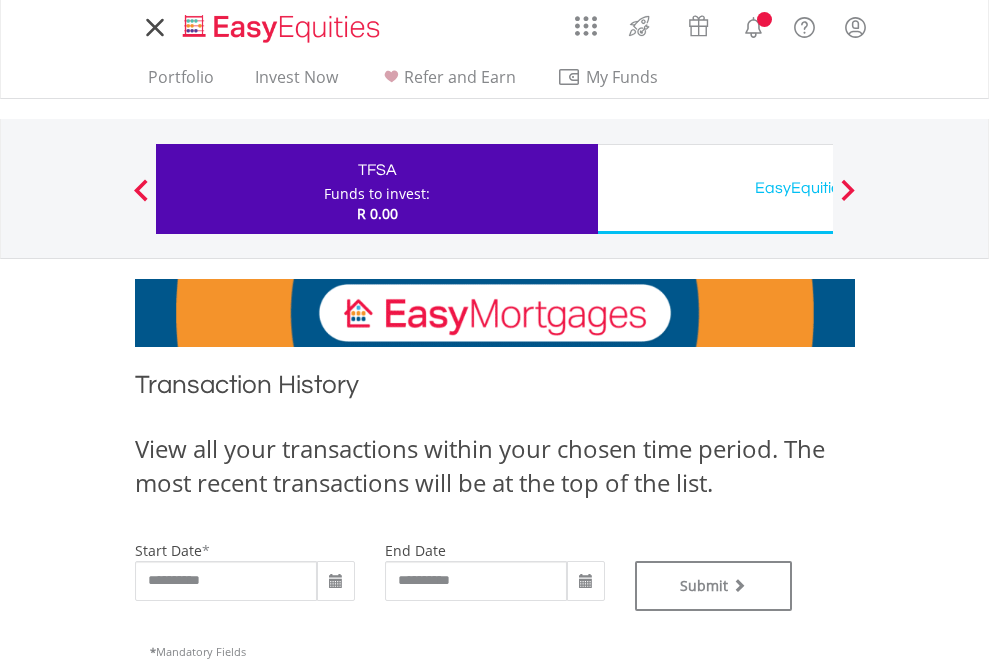 scroll, scrollTop: 0, scrollLeft: 0, axis: both 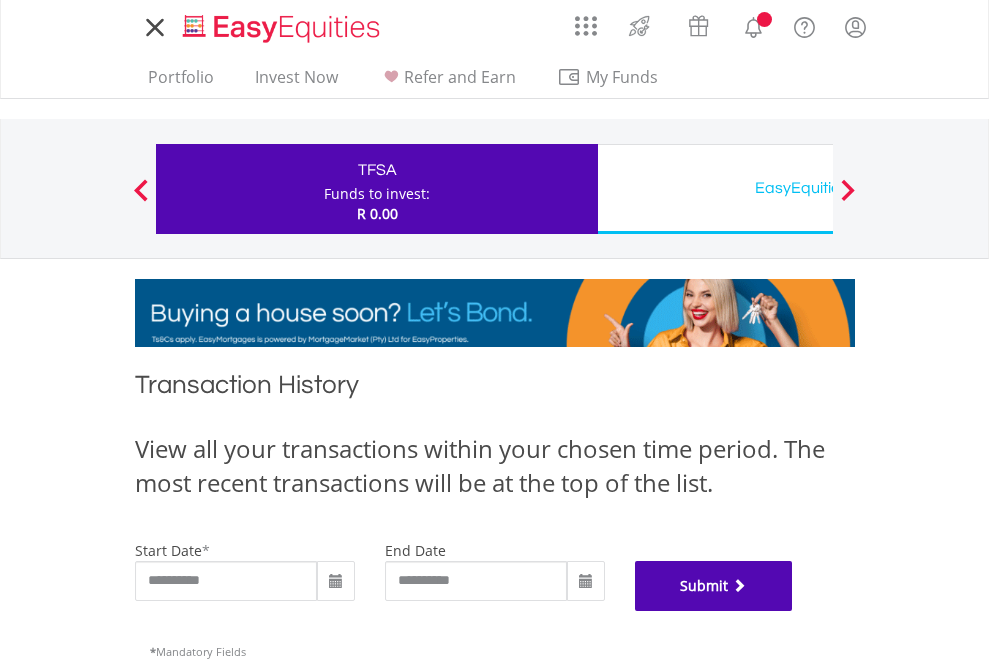 click on "Submit" at bounding box center (714, 586) 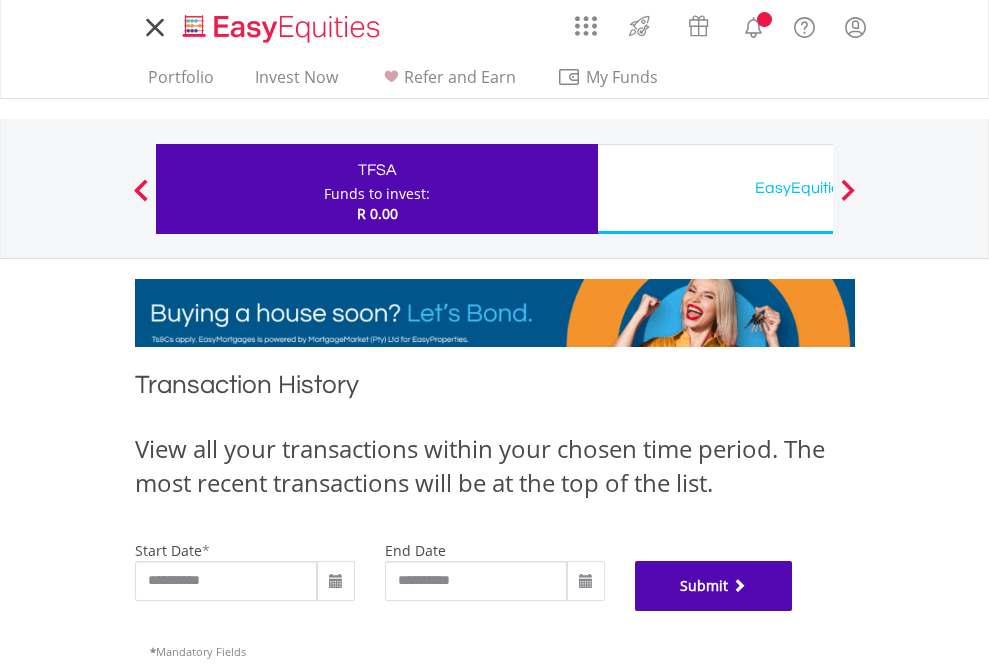 scroll, scrollTop: 811, scrollLeft: 0, axis: vertical 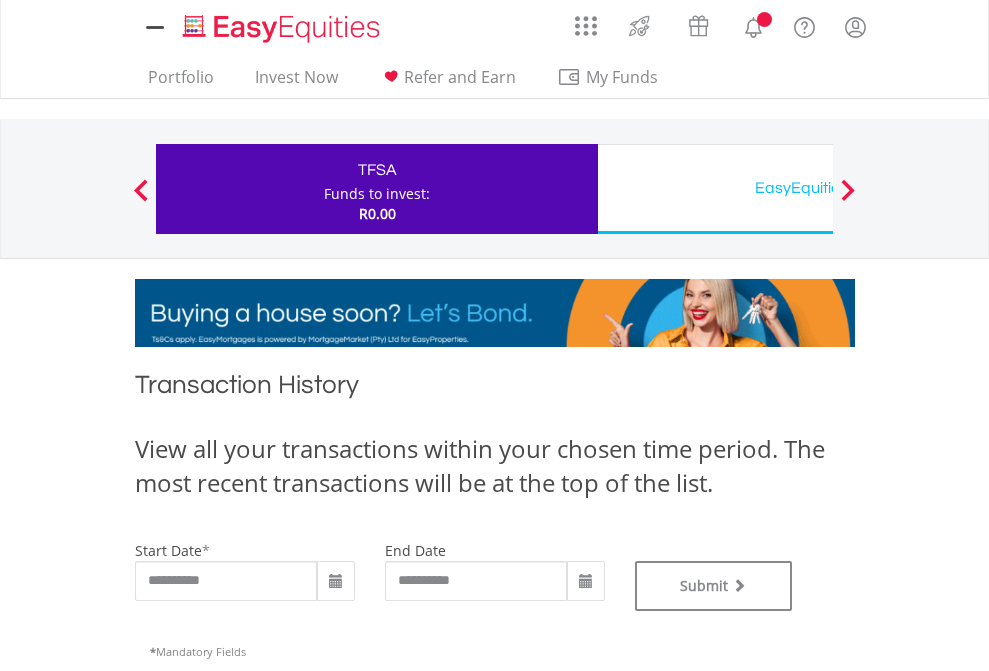click on "EasyEquities USD" at bounding box center [818, 188] 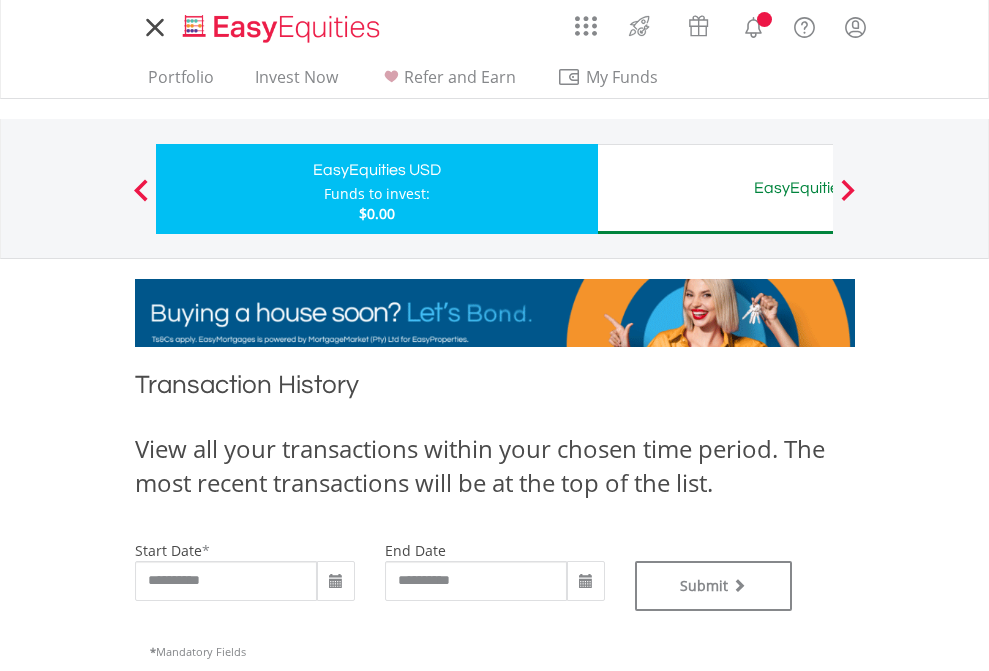 scroll, scrollTop: 0, scrollLeft: 0, axis: both 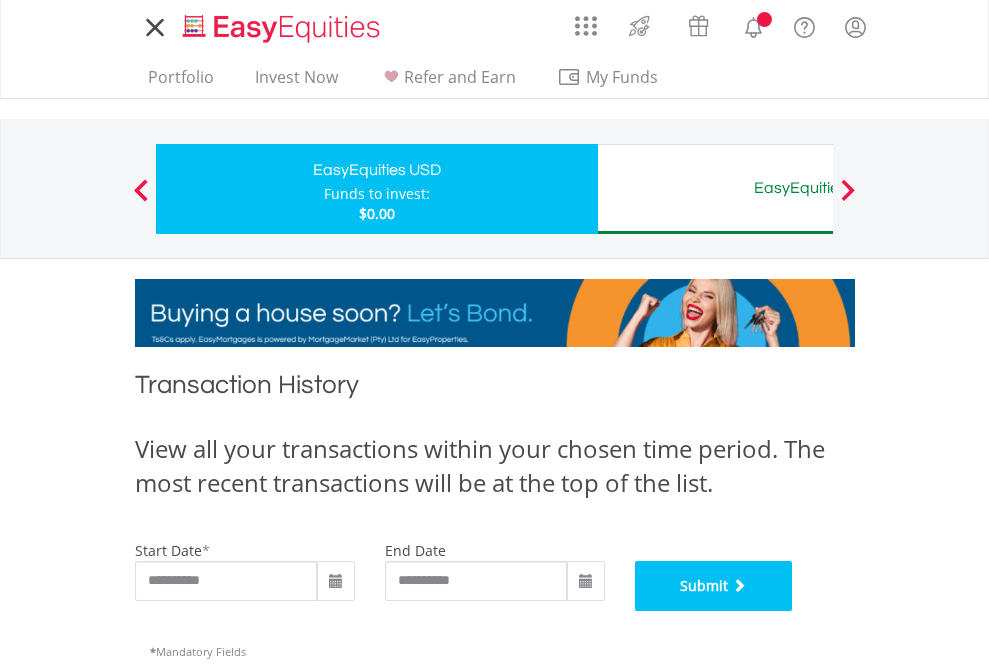 click on "Submit" at bounding box center [714, 586] 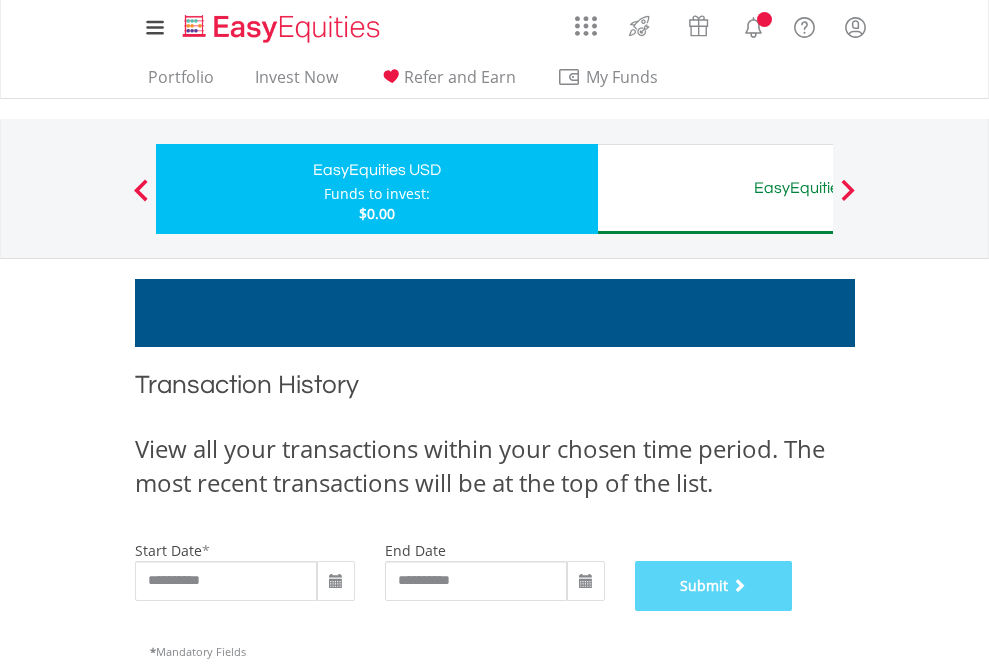 scroll, scrollTop: 811, scrollLeft: 0, axis: vertical 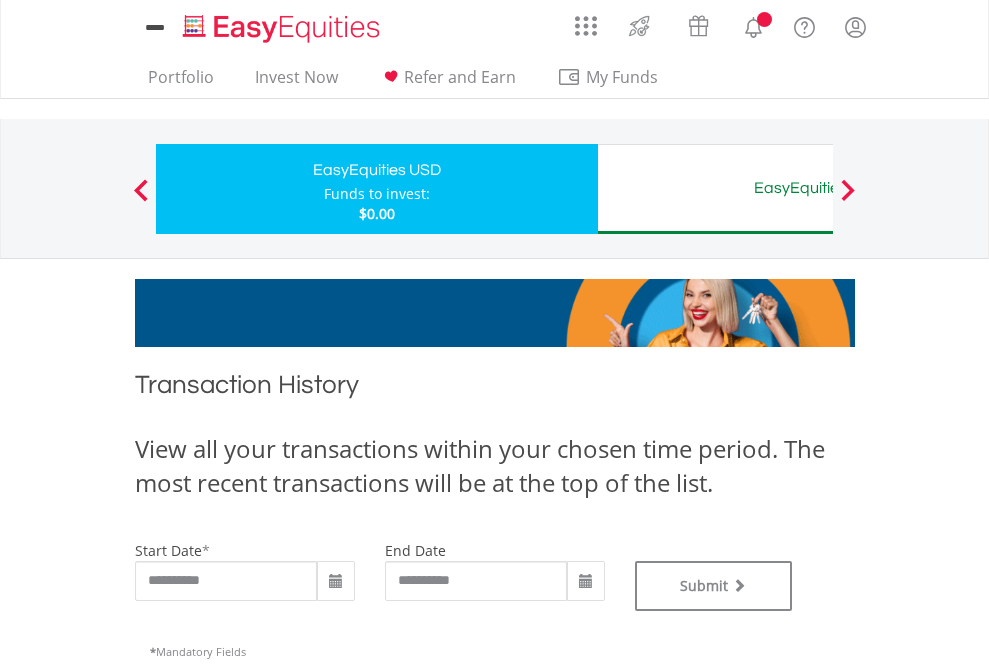 click on "EasyEquities AUD" at bounding box center [818, 188] 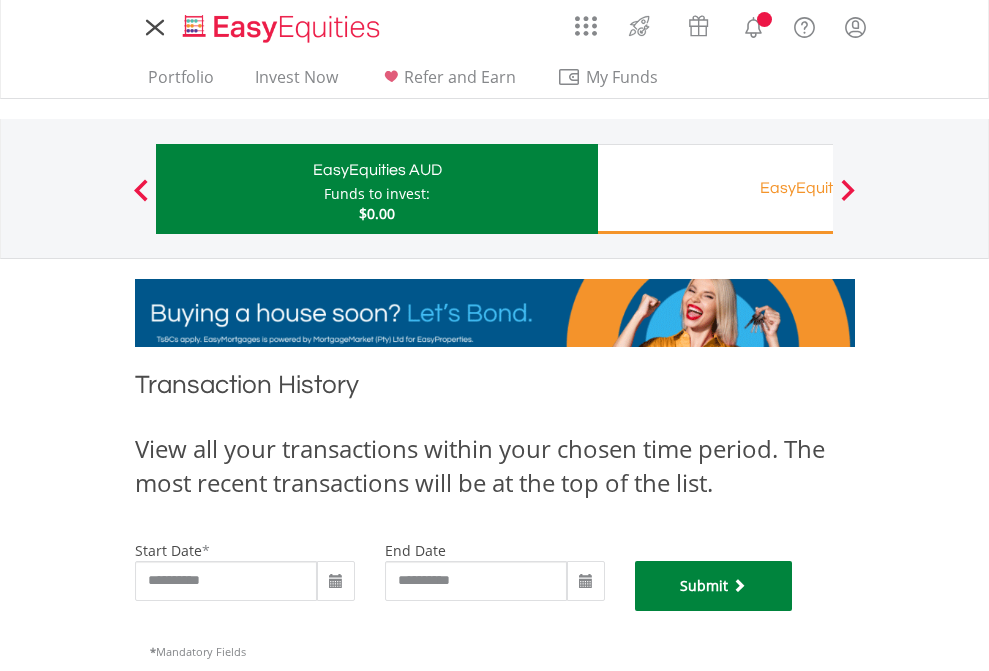 click on "Submit" at bounding box center (714, 586) 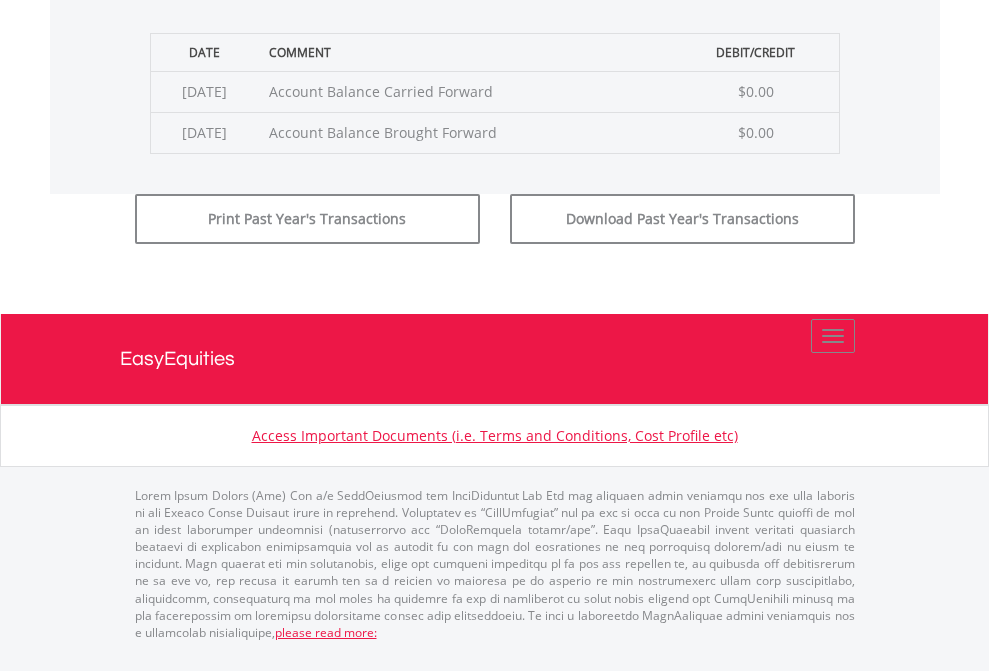 scroll, scrollTop: 811, scrollLeft: 0, axis: vertical 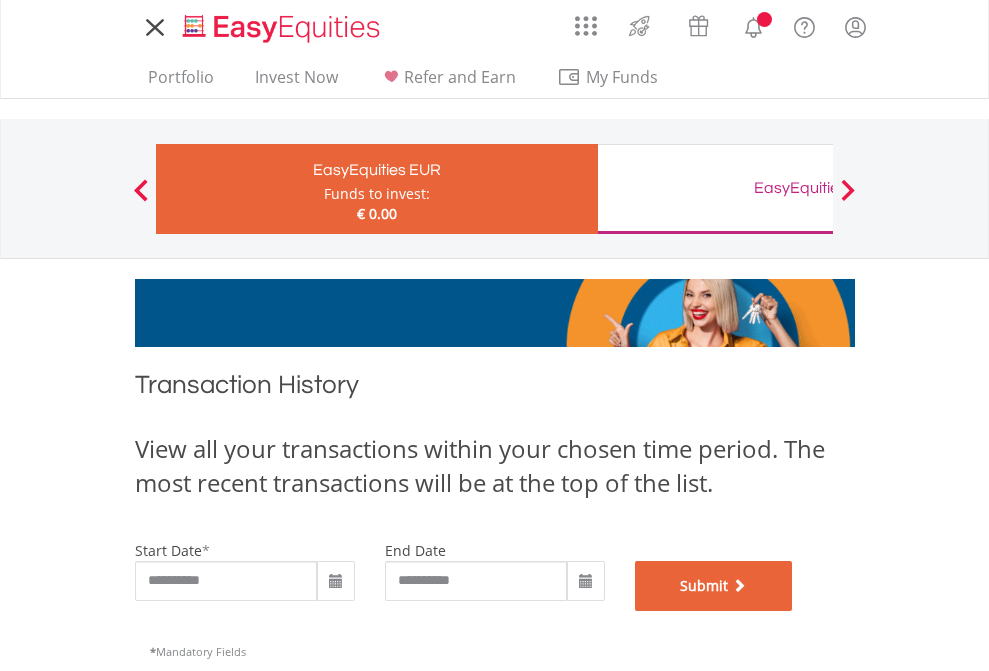 click on "Submit" at bounding box center [714, 586] 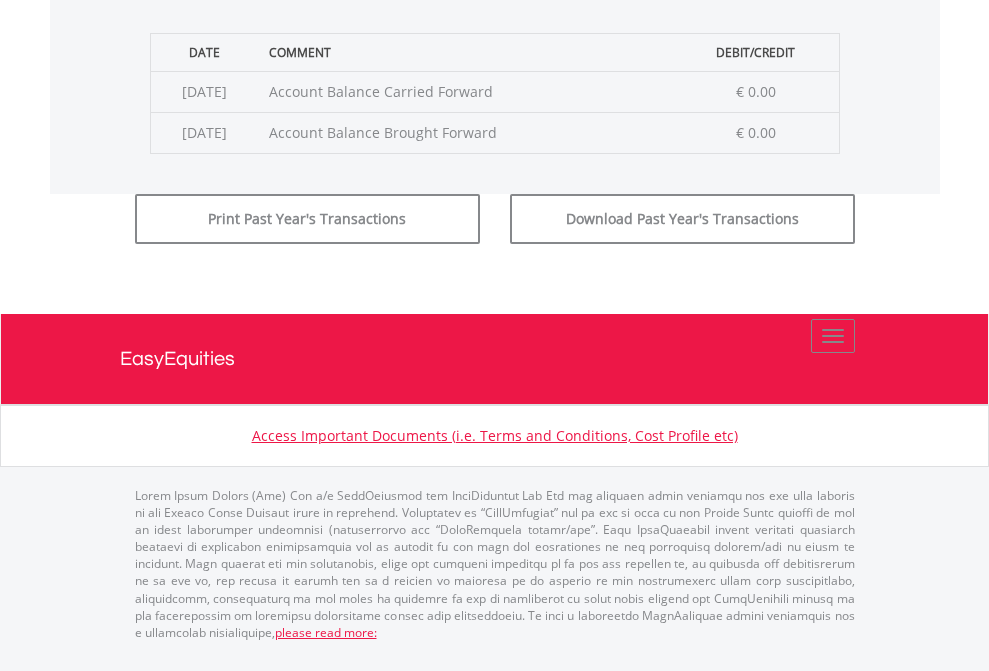 scroll, scrollTop: 811, scrollLeft: 0, axis: vertical 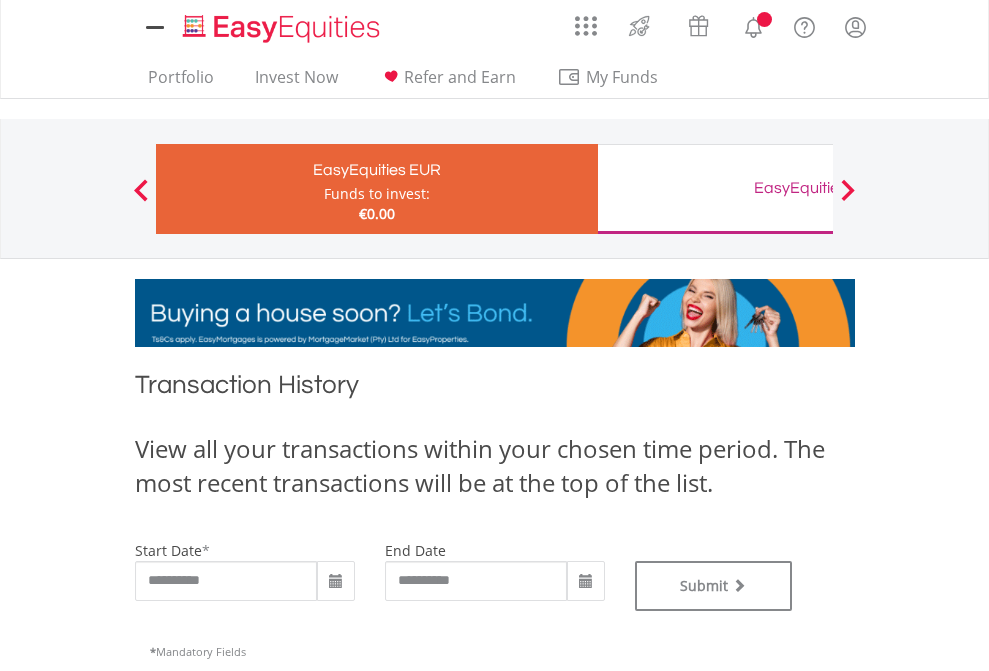 click on "EasyEquities GBP" at bounding box center (818, 188) 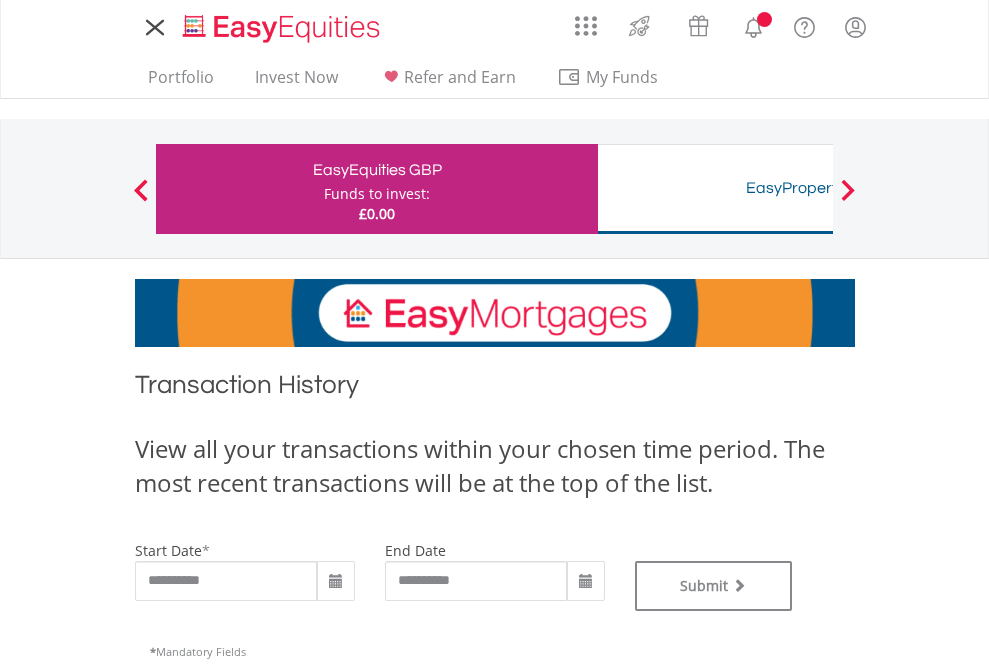 scroll, scrollTop: 0, scrollLeft: 0, axis: both 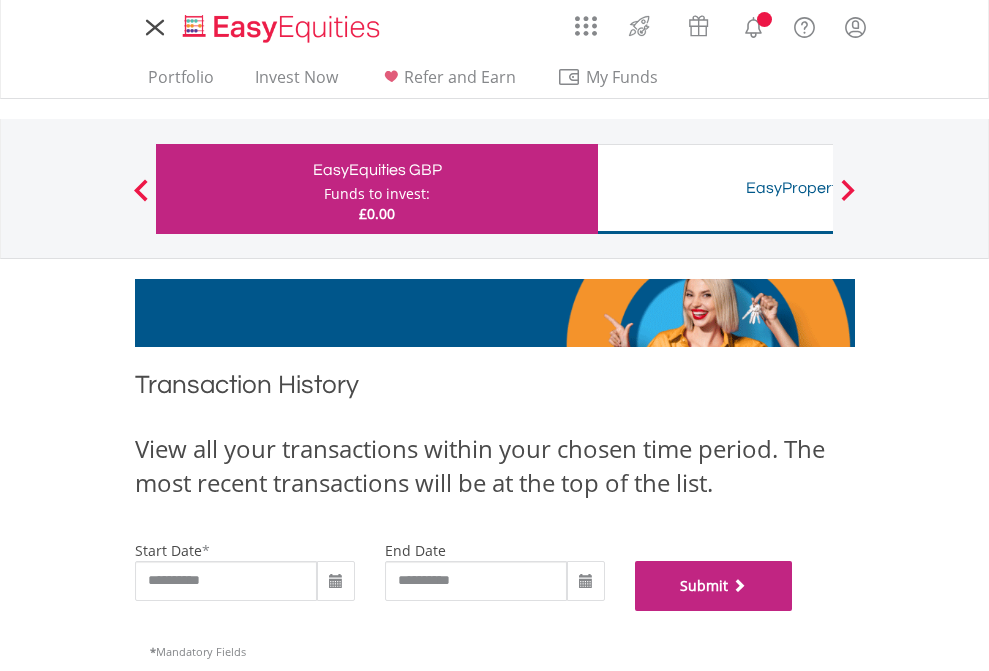 click on "Submit" at bounding box center (714, 586) 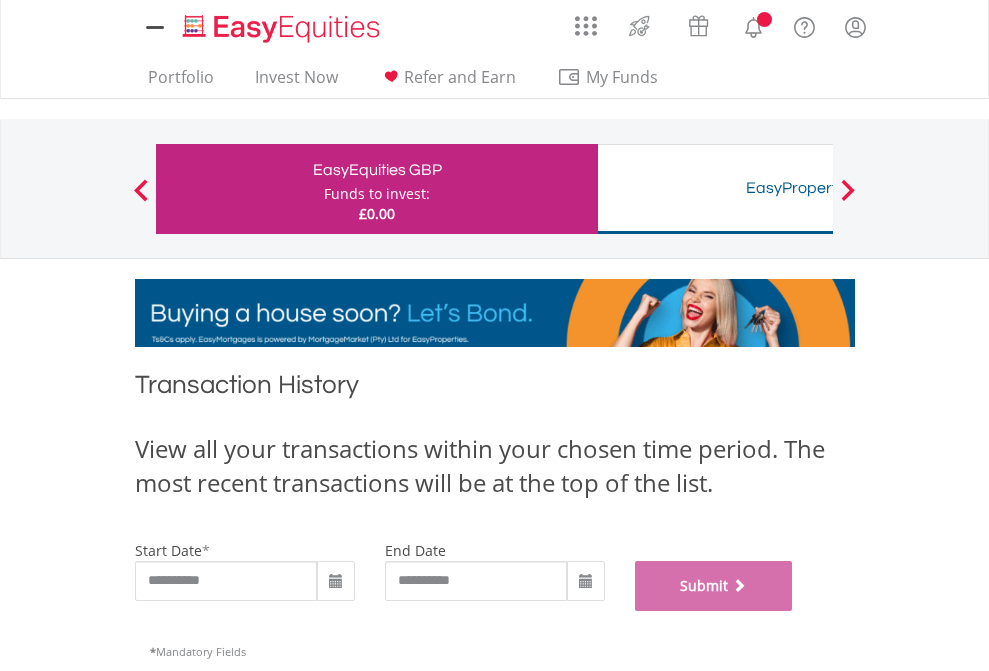 scroll, scrollTop: 811, scrollLeft: 0, axis: vertical 